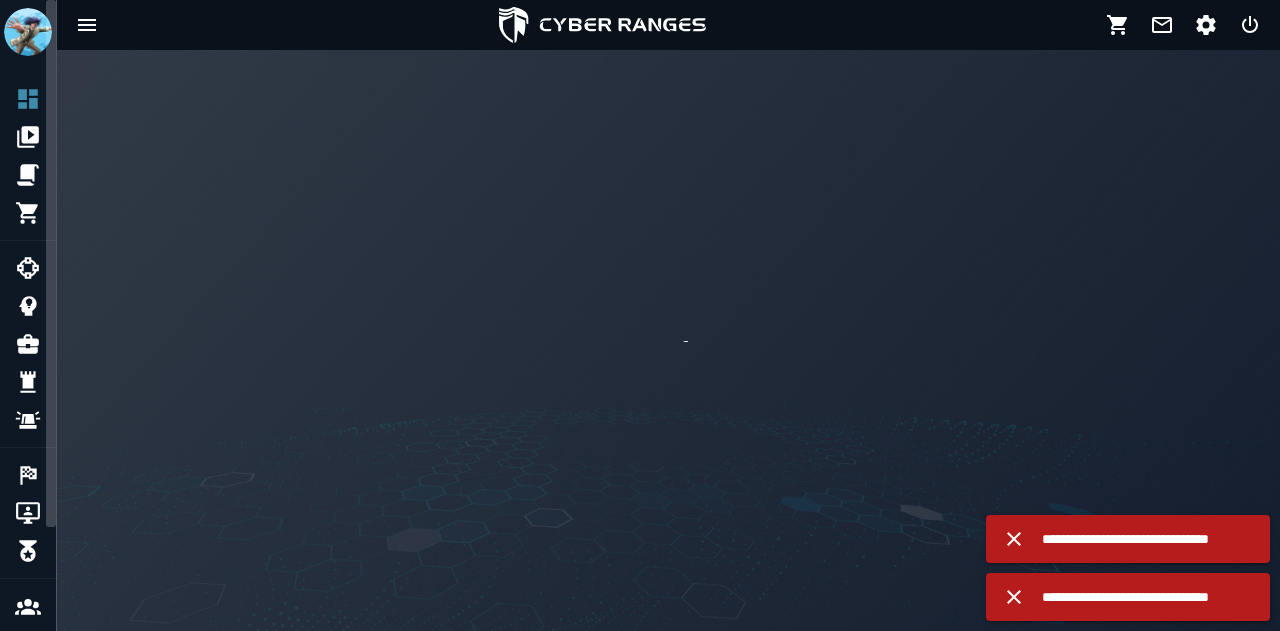 scroll, scrollTop: 0, scrollLeft: 0, axis: both 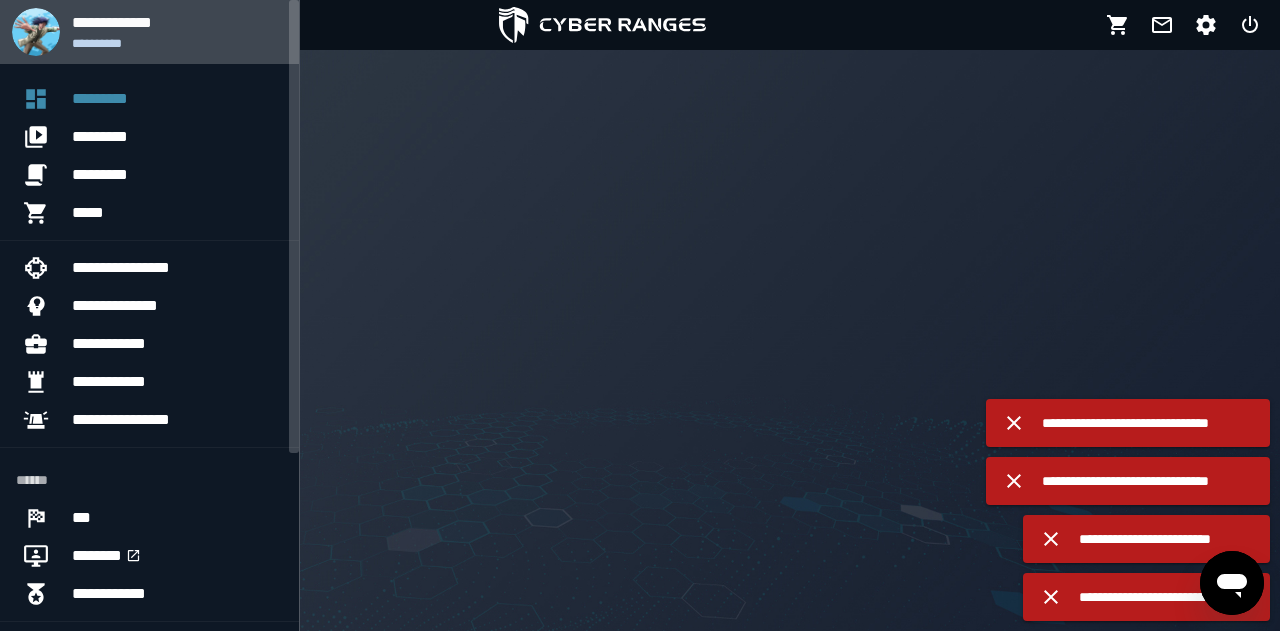 click at bounding box center [36, 32] 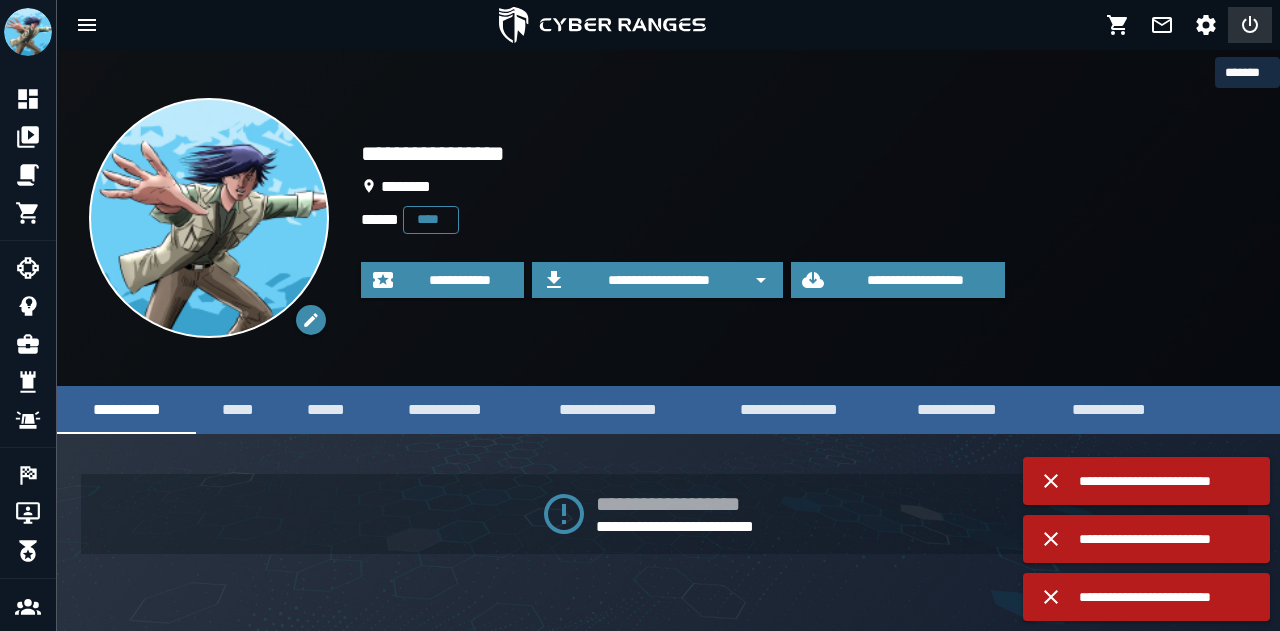 click 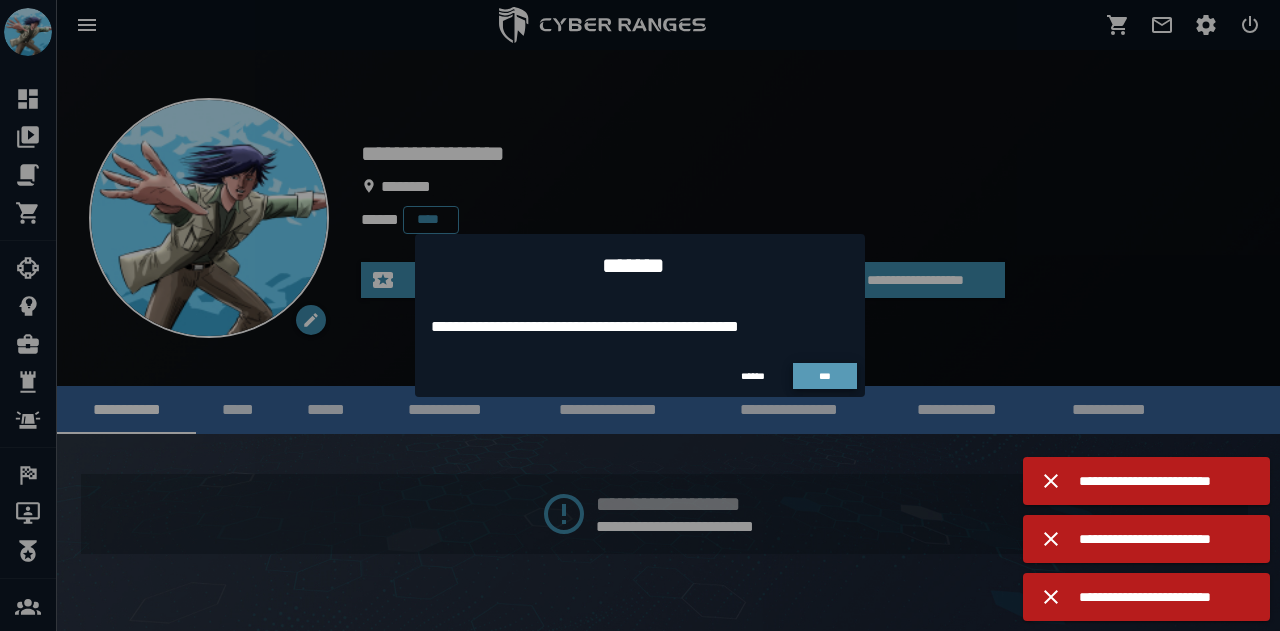 click on "***" at bounding box center [825, 376] 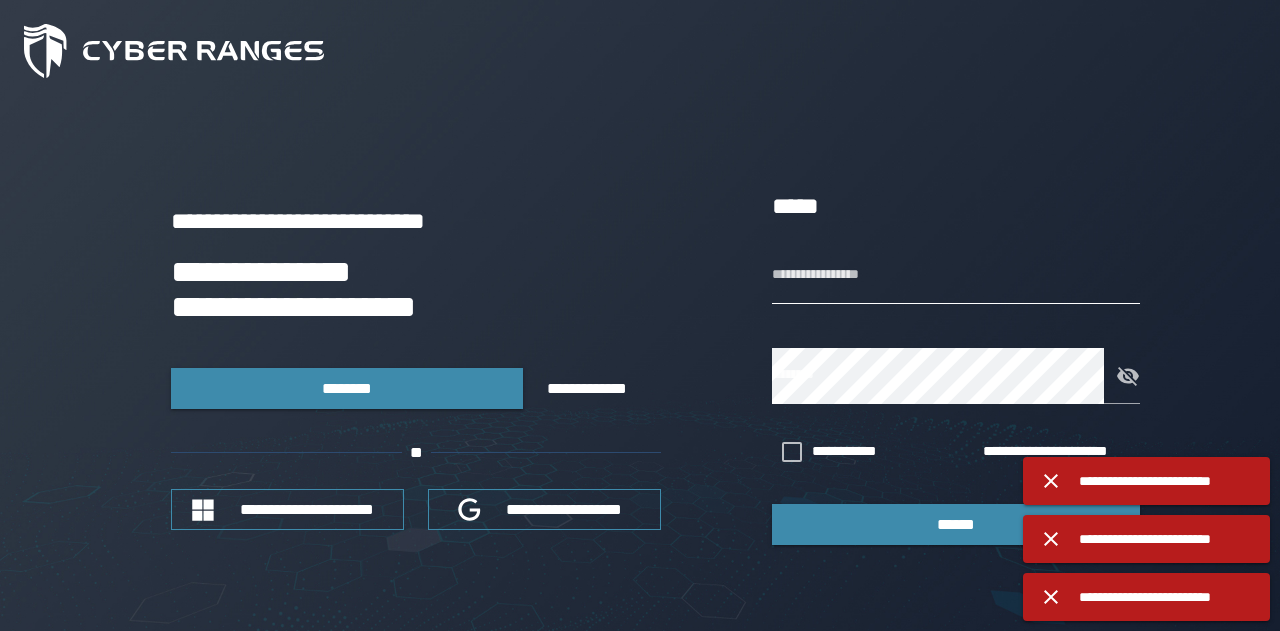 click on "**********" at bounding box center [956, 276] 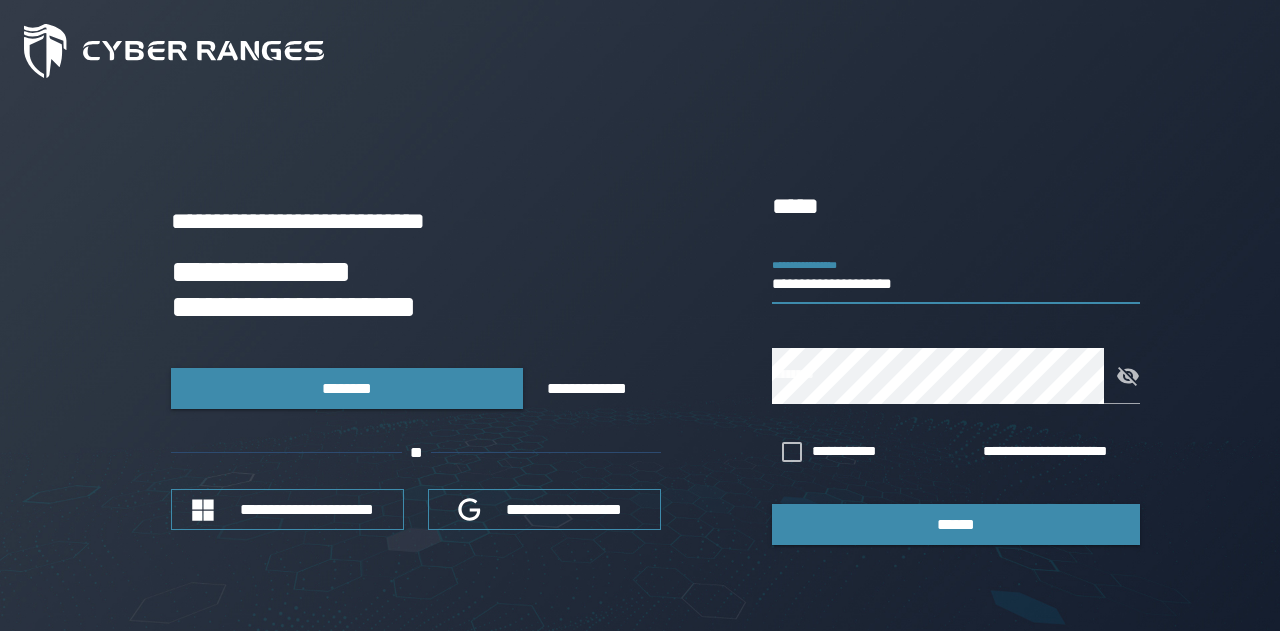 type on "**********" 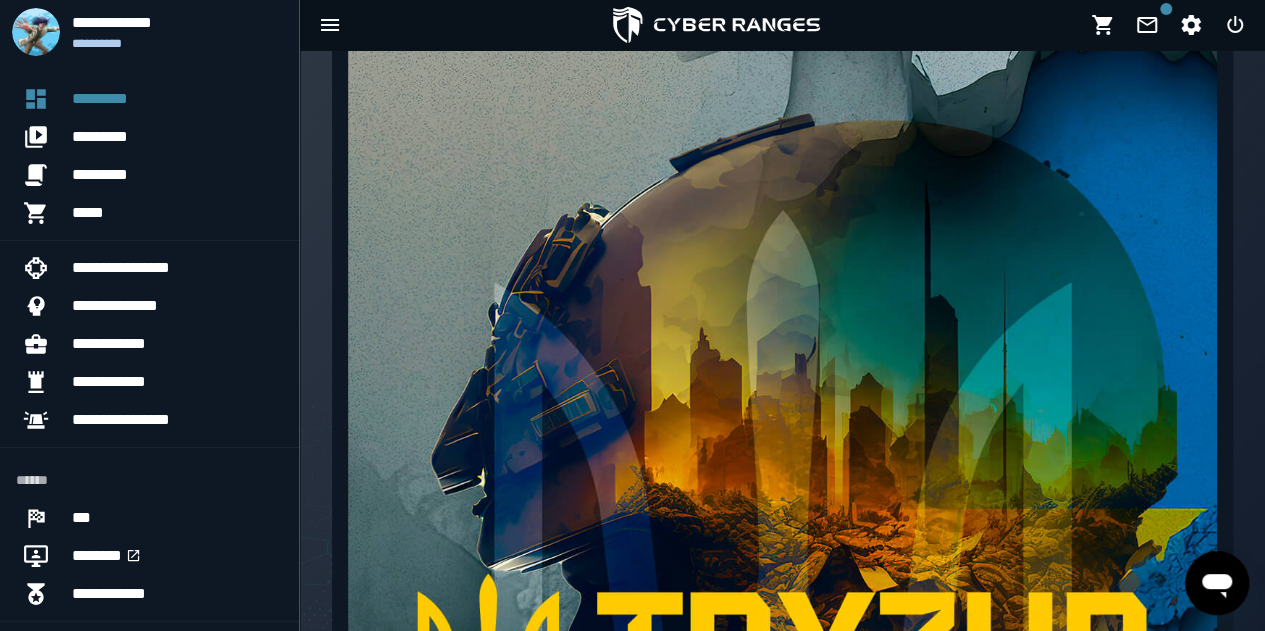 scroll, scrollTop: 600, scrollLeft: 0, axis: vertical 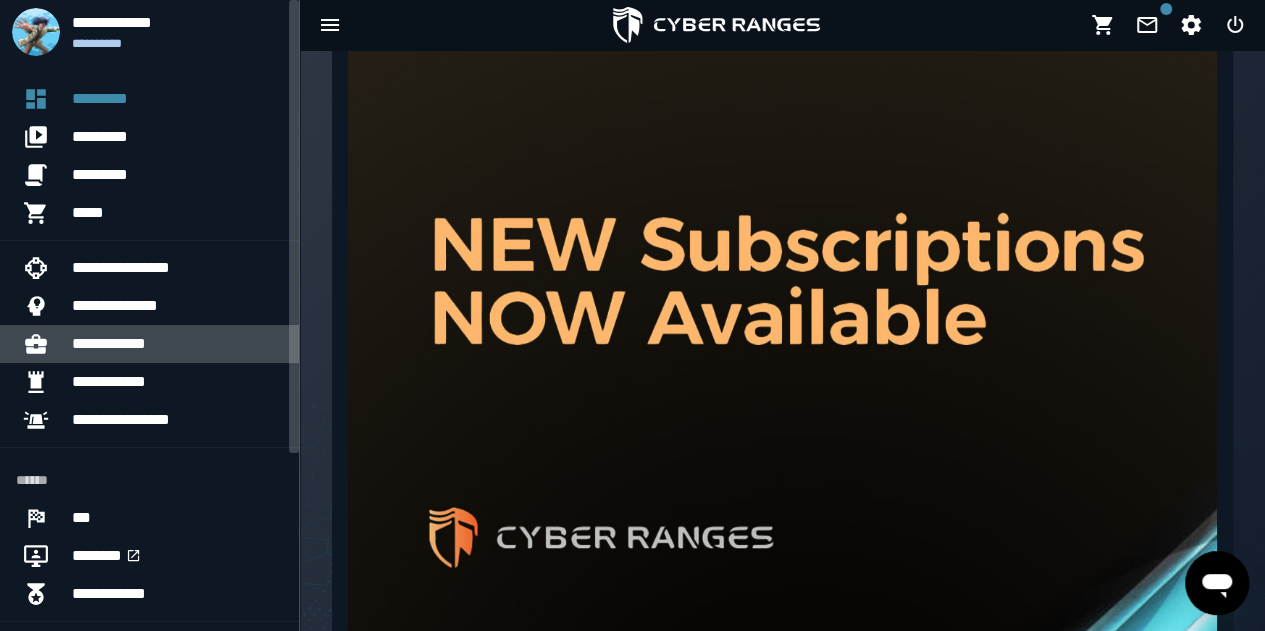 click on "**********" at bounding box center [177, 344] 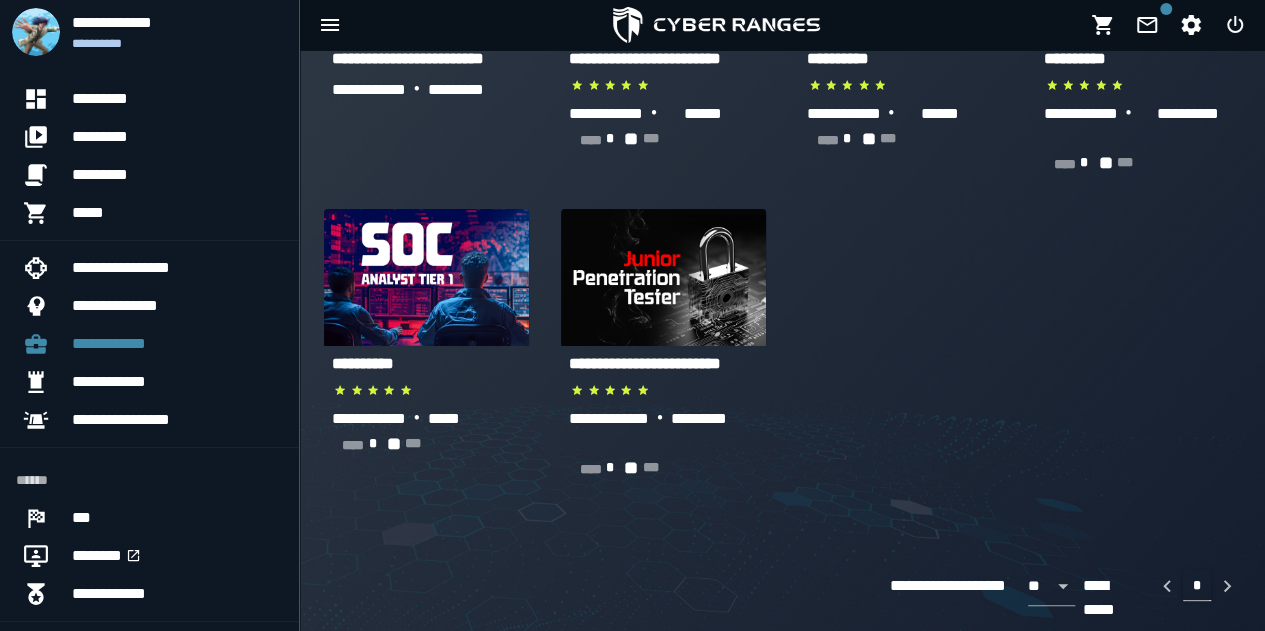 scroll, scrollTop: 292, scrollLeft: 0, axis: vertical 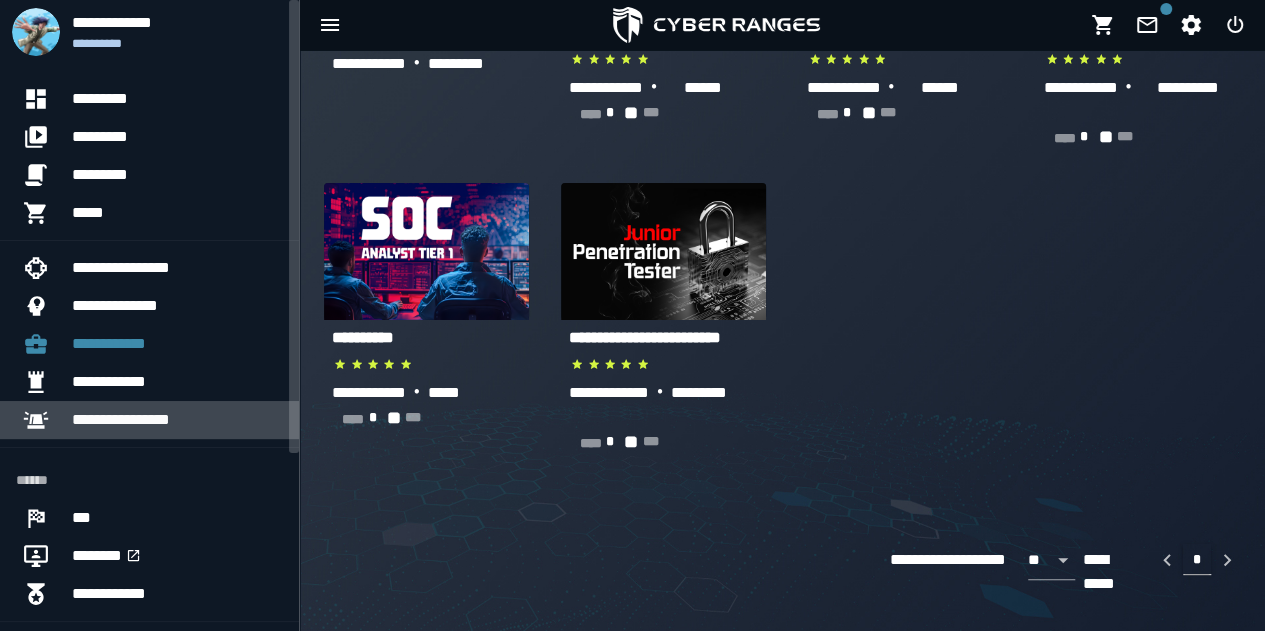 click on "**********" at bounding box center (177, 420) 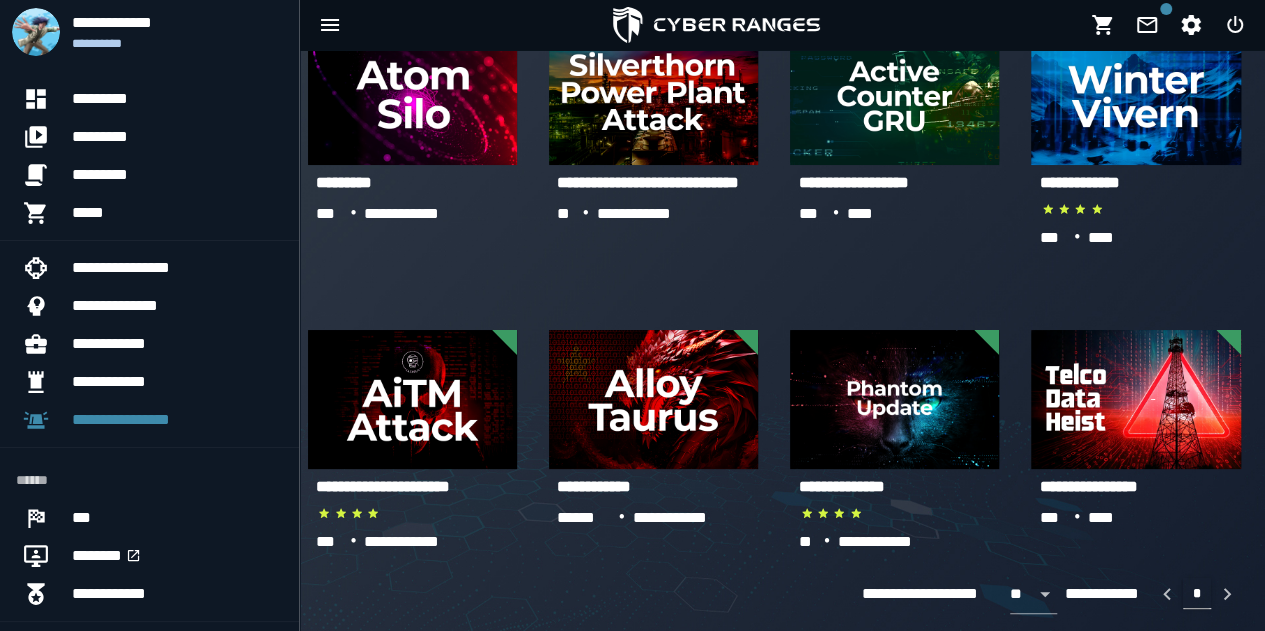 scroll, scrollTop: 1141, scrollLeft: 0, axis: vertical 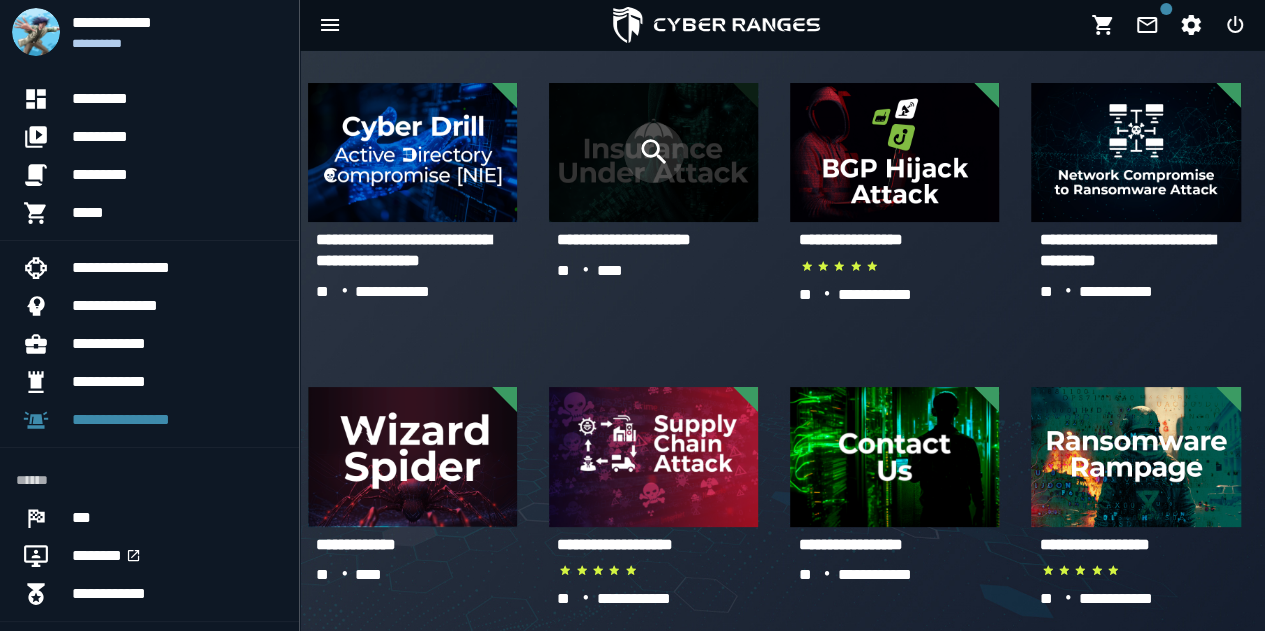 click at bounding box center (654, 153) 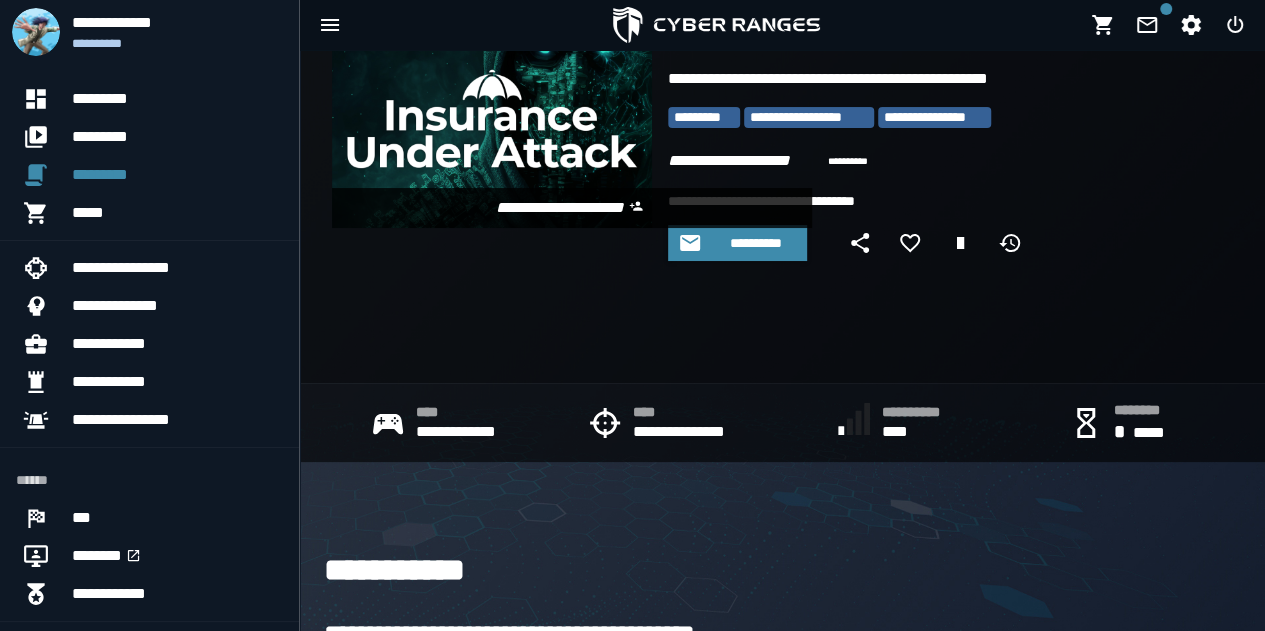 scroll, scrollTop: 0, scrollLeft: 0, axis: both 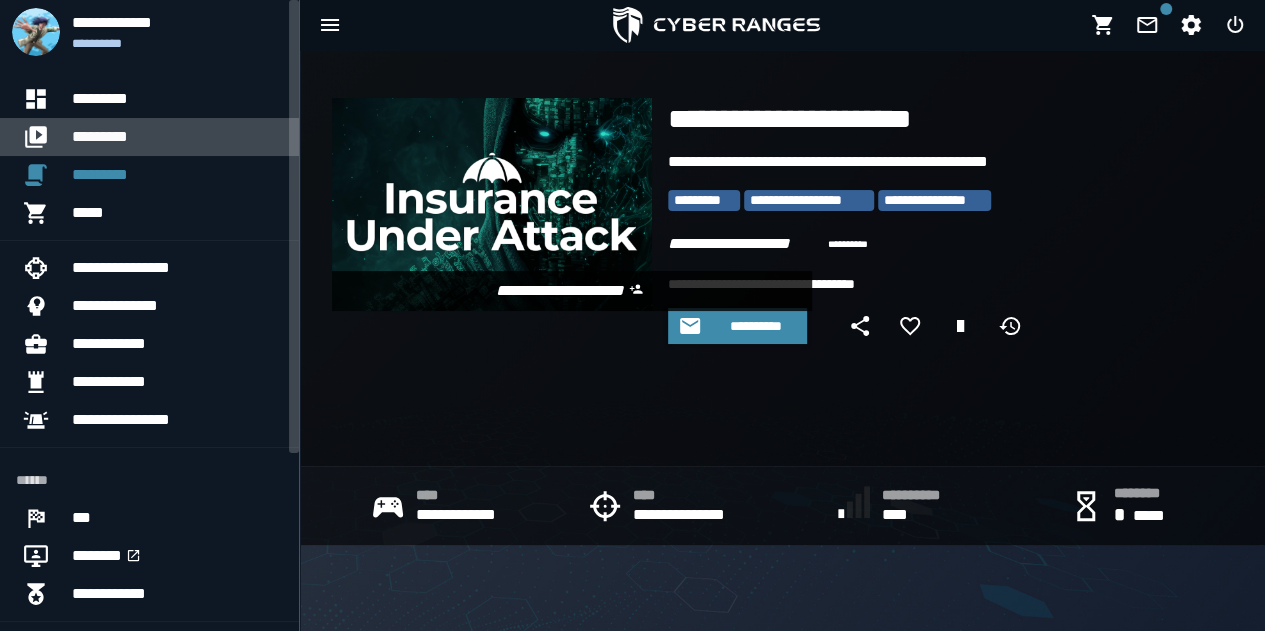 click on "*********" at bounding box center [177, 137] 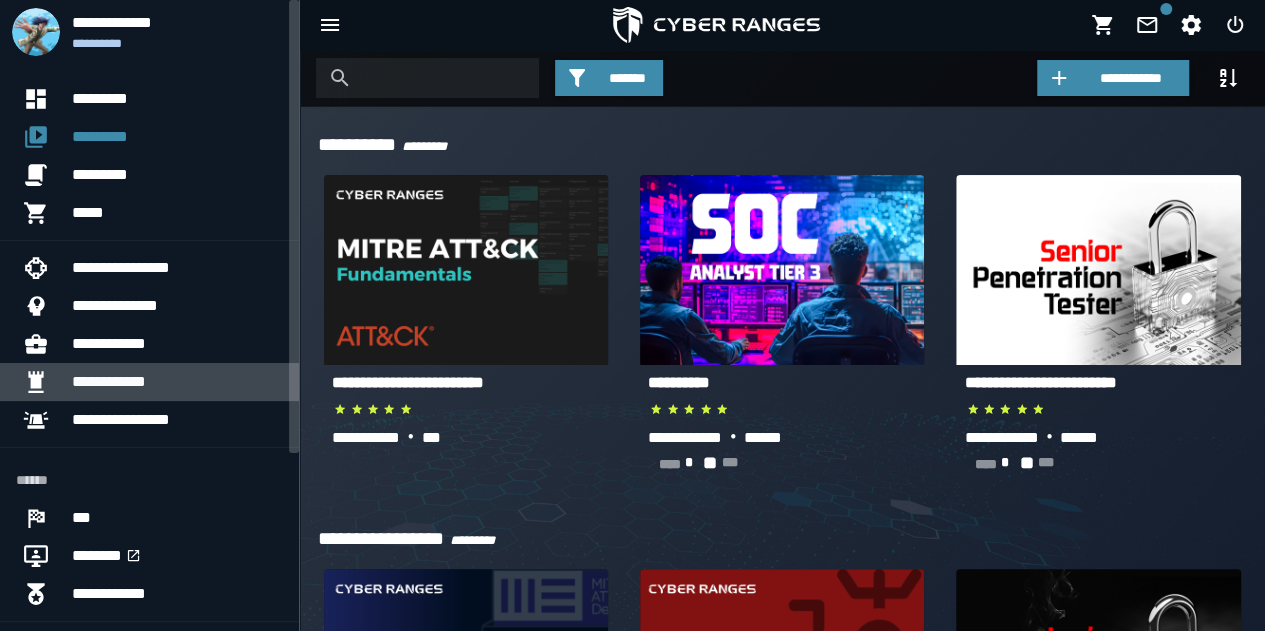 click on "**********" at bounding box center [177, 382] 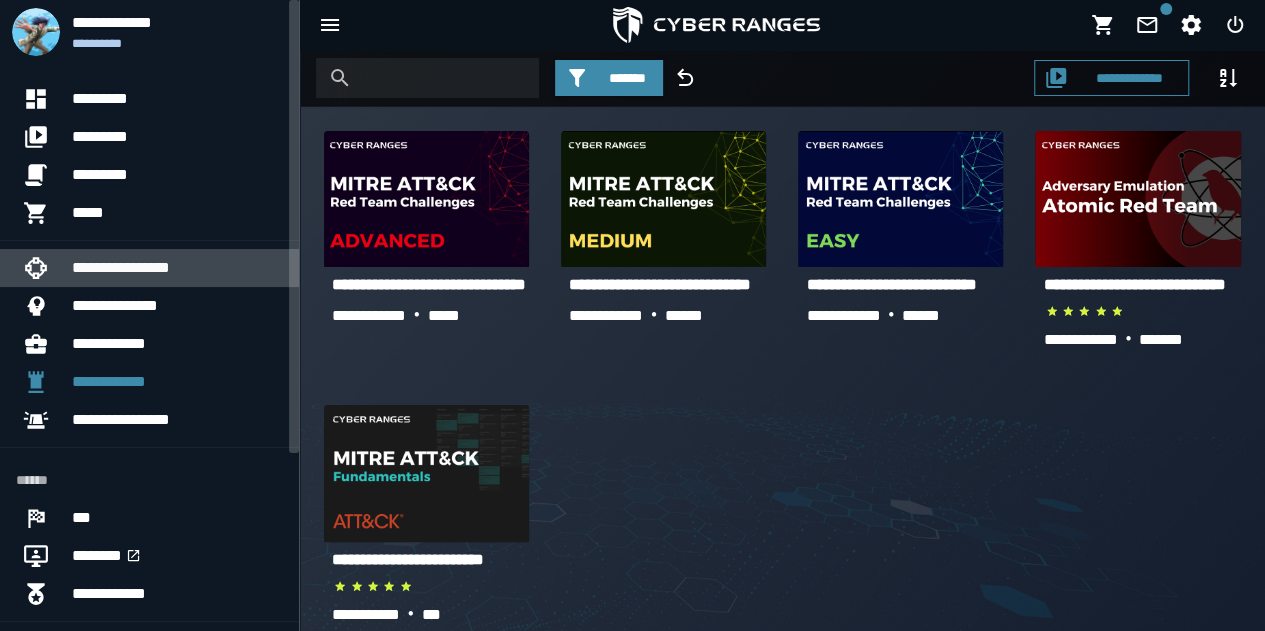 click on "**********" at bounding box center (177, 268) 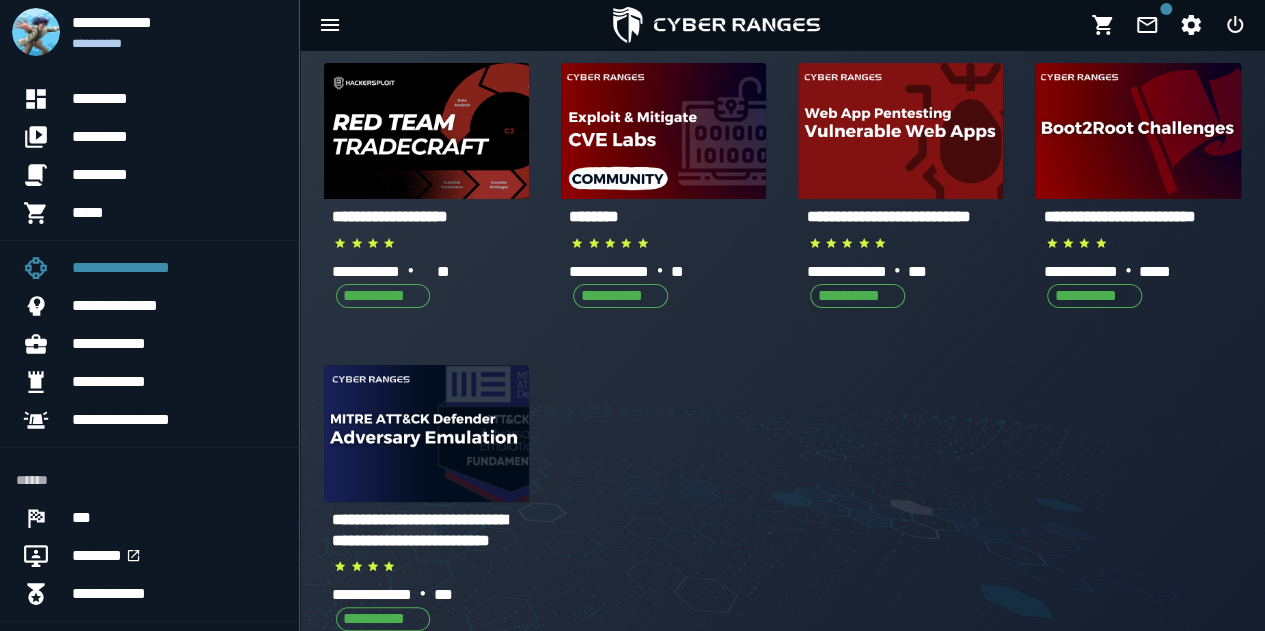 scroll, scrollTop: 100, scrollLeft: 0, axis: vertical 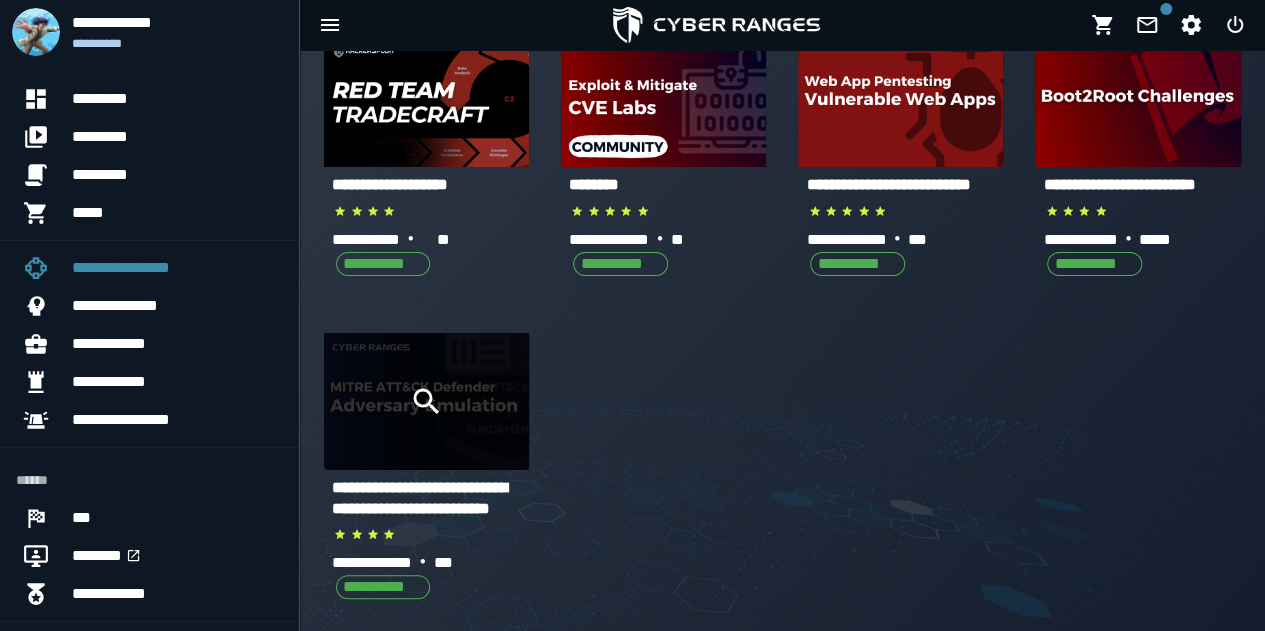 click 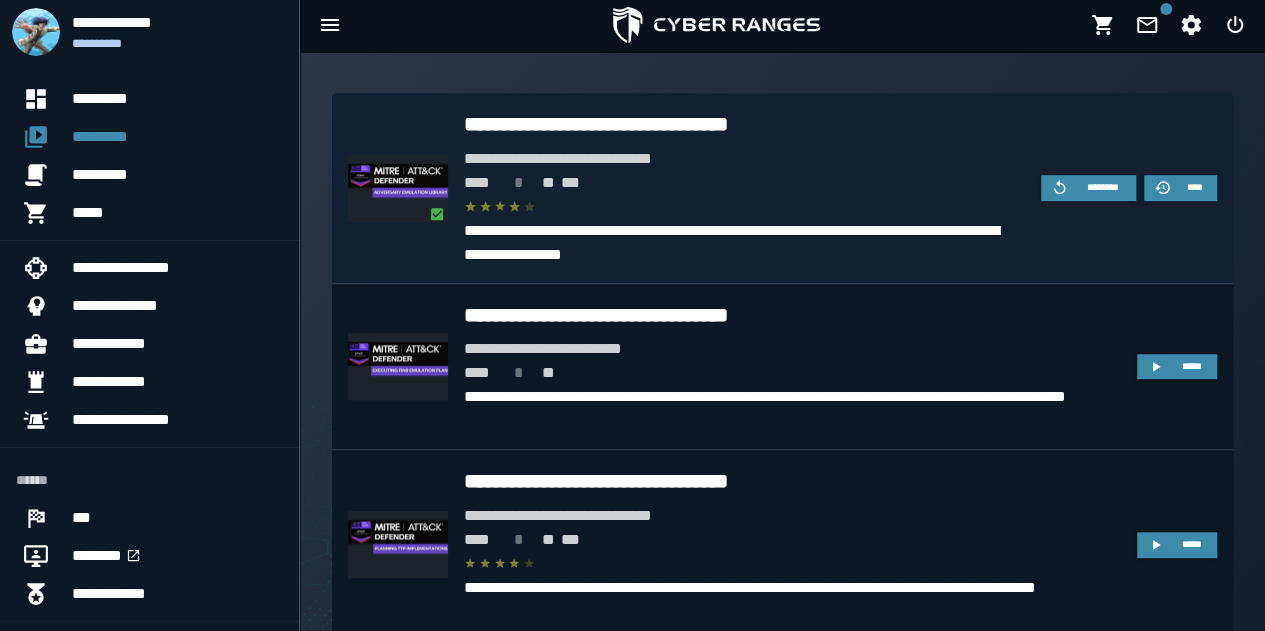 scroll, scrollTop: 700, scrollLeft: 0, axis: vertical 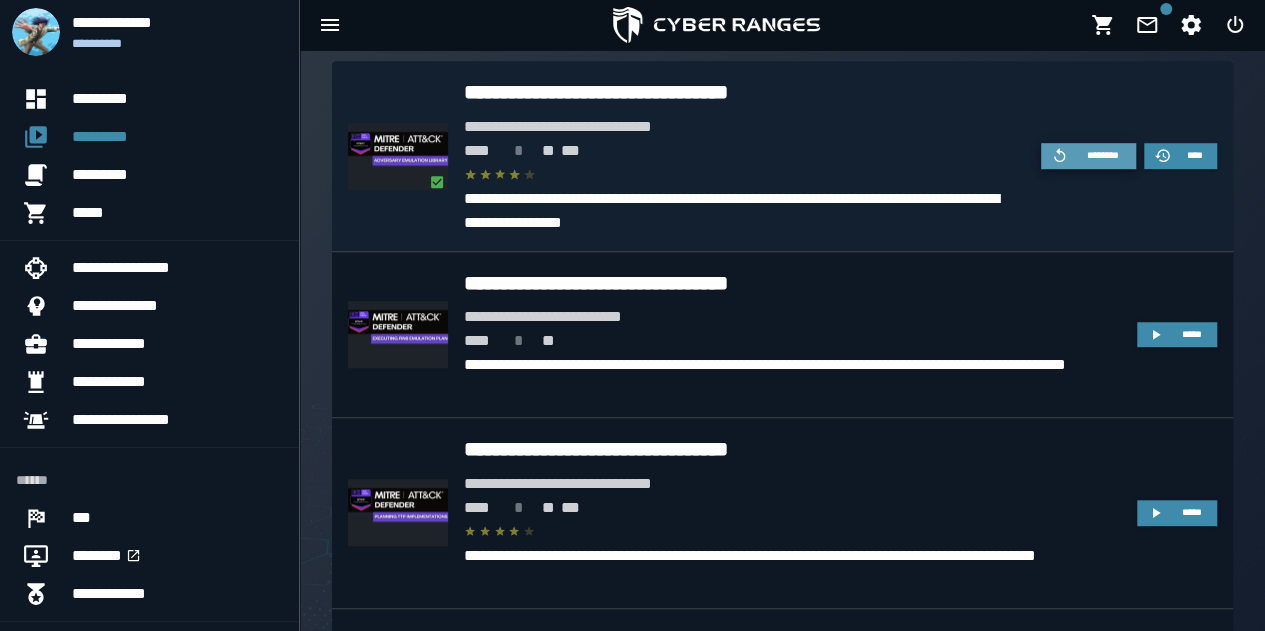 click on "********" at bounding box center (1102, 155) 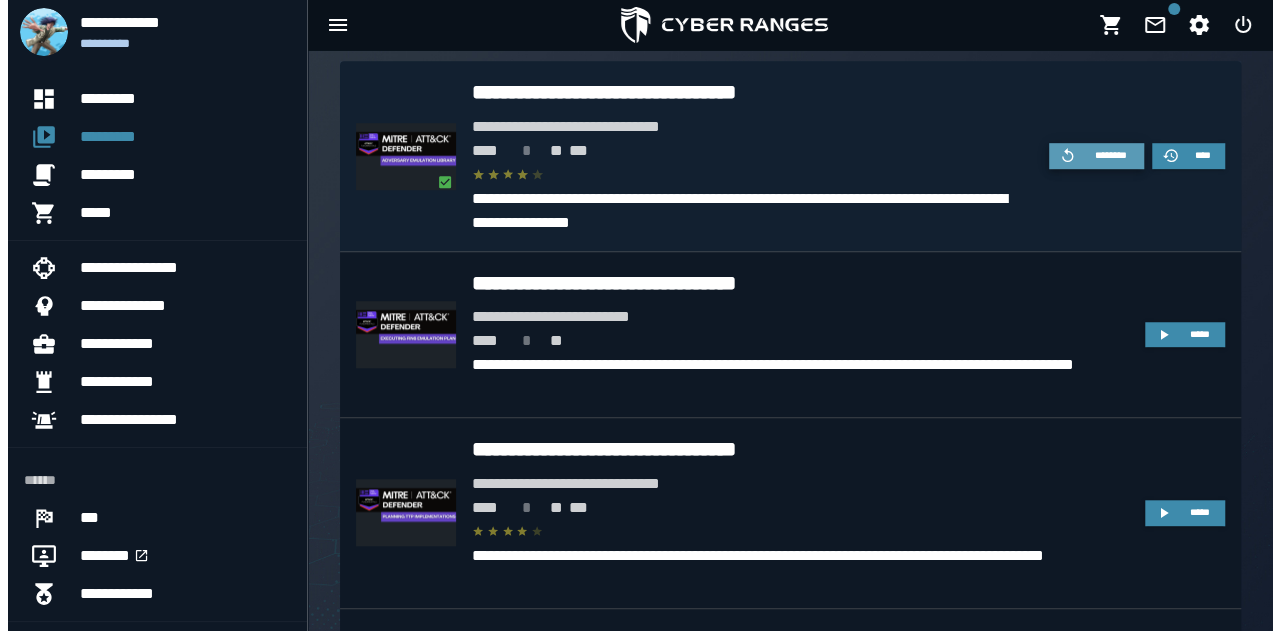 scroll, scrollTop: 0, scrollLeft: 0, axis: both 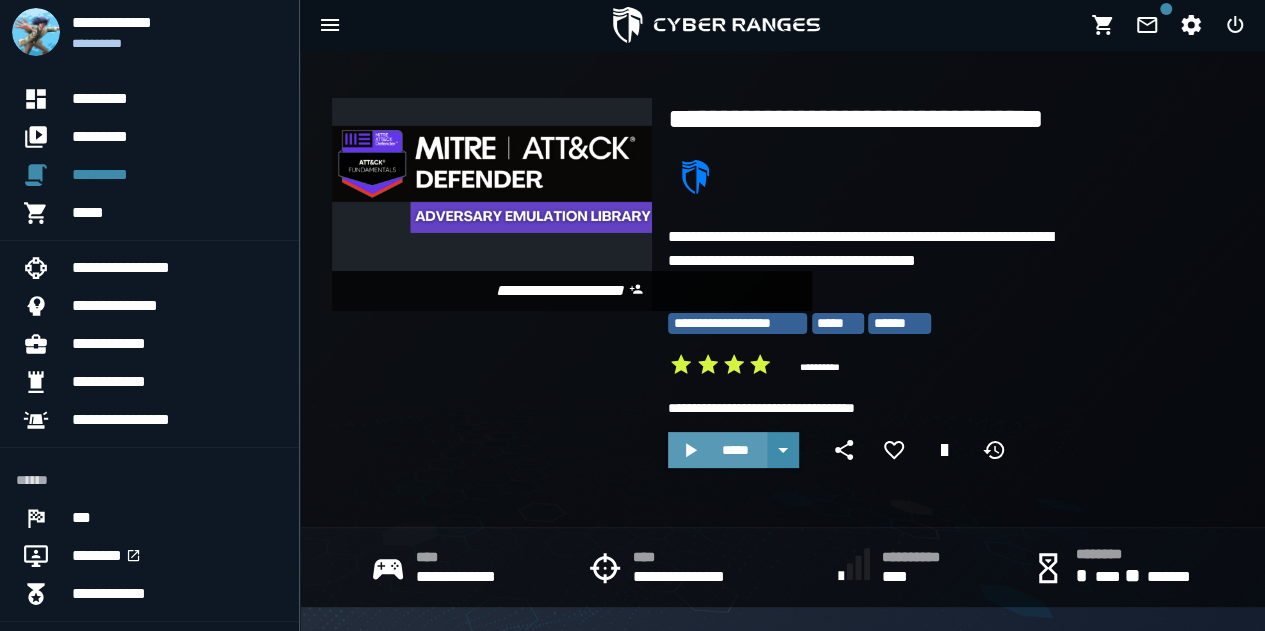 click on "*****" at bounding box center (735, 450) 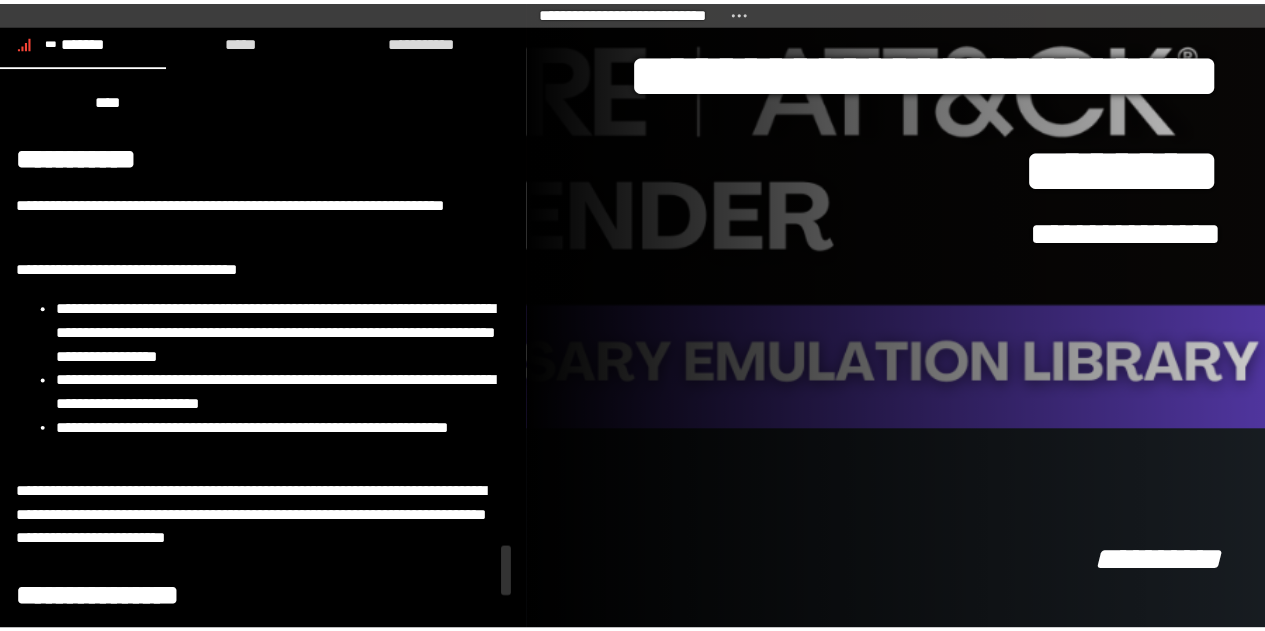scroll, scrollTop: 7562, scrollLeft: 0, axis: vertical 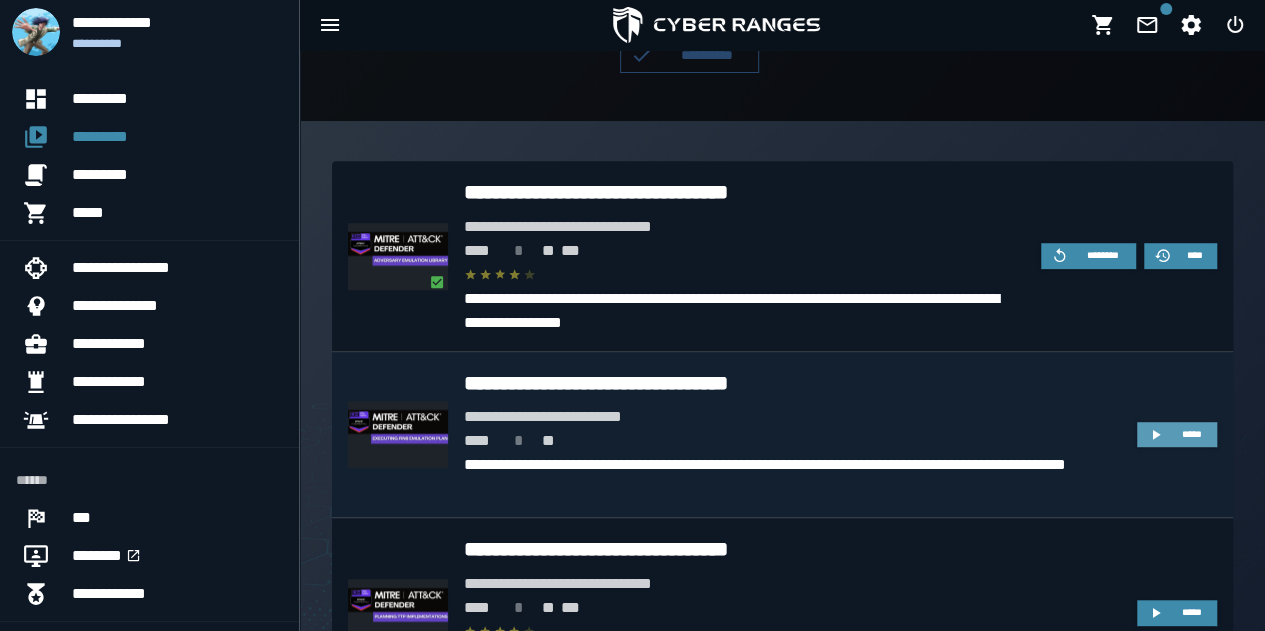 click 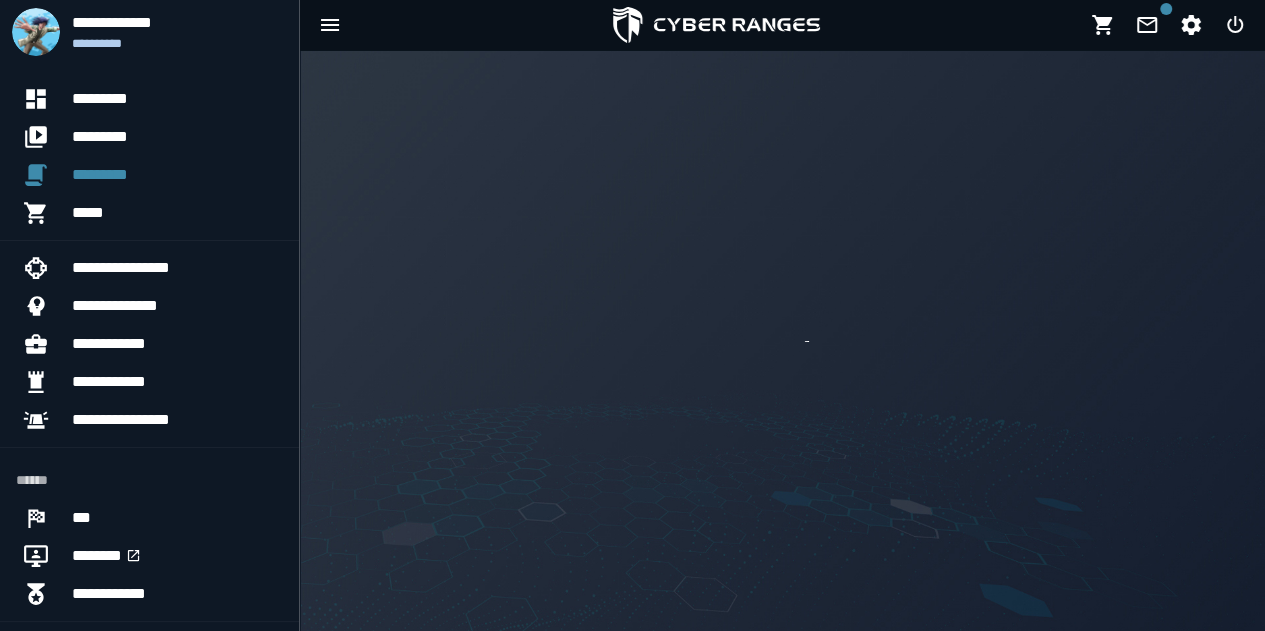 scroll, scrollTop: 0, scrollLeft: 0, axis: both 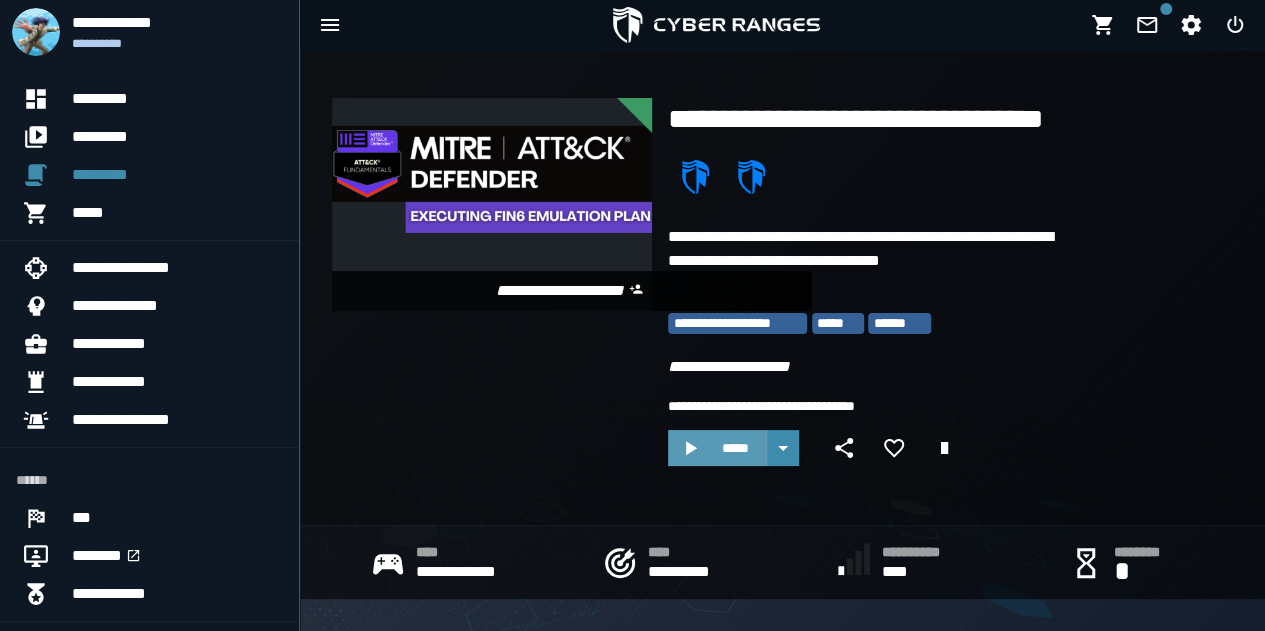 click 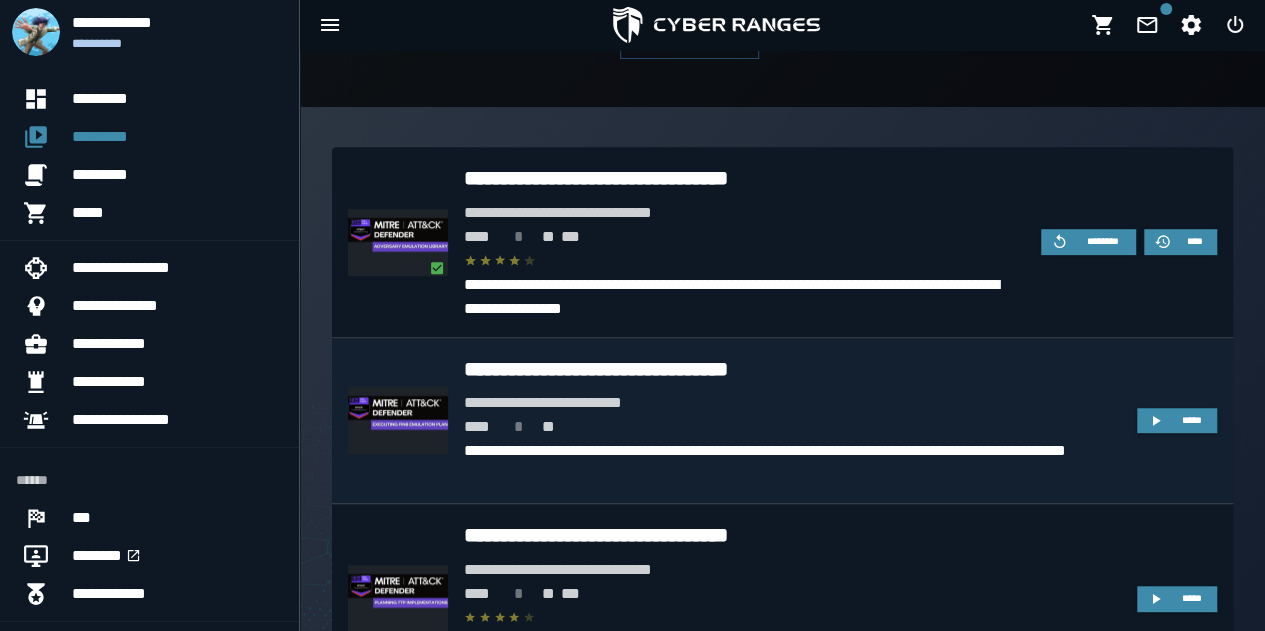 scroll, scrollTop: 700, scrollLeft: 0, axis: vertical 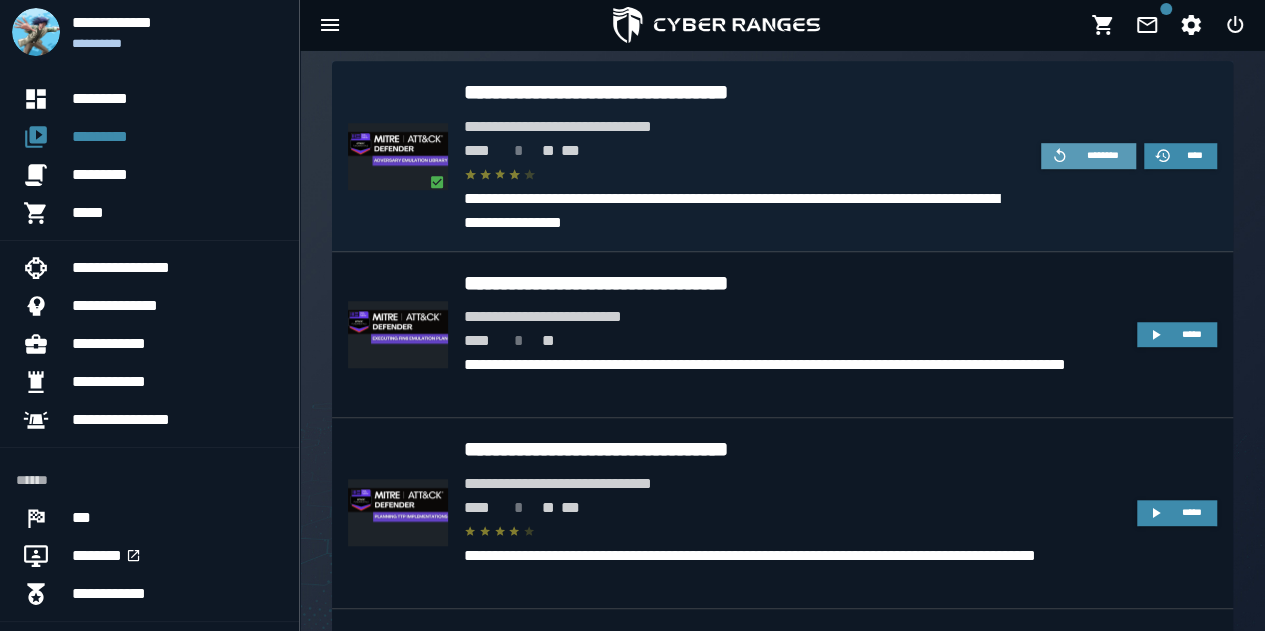 click on "********" at bounding box center (1102, 155) 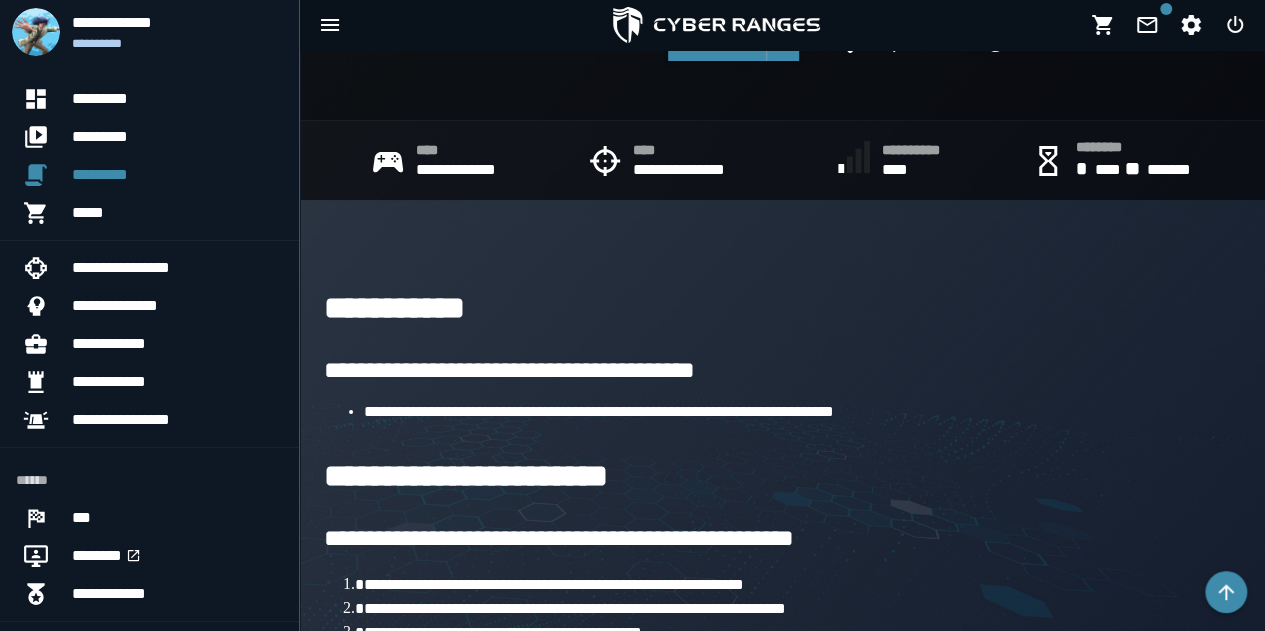 scroll, scrollTop: 281, scrollLeft: 0, axis: vertical 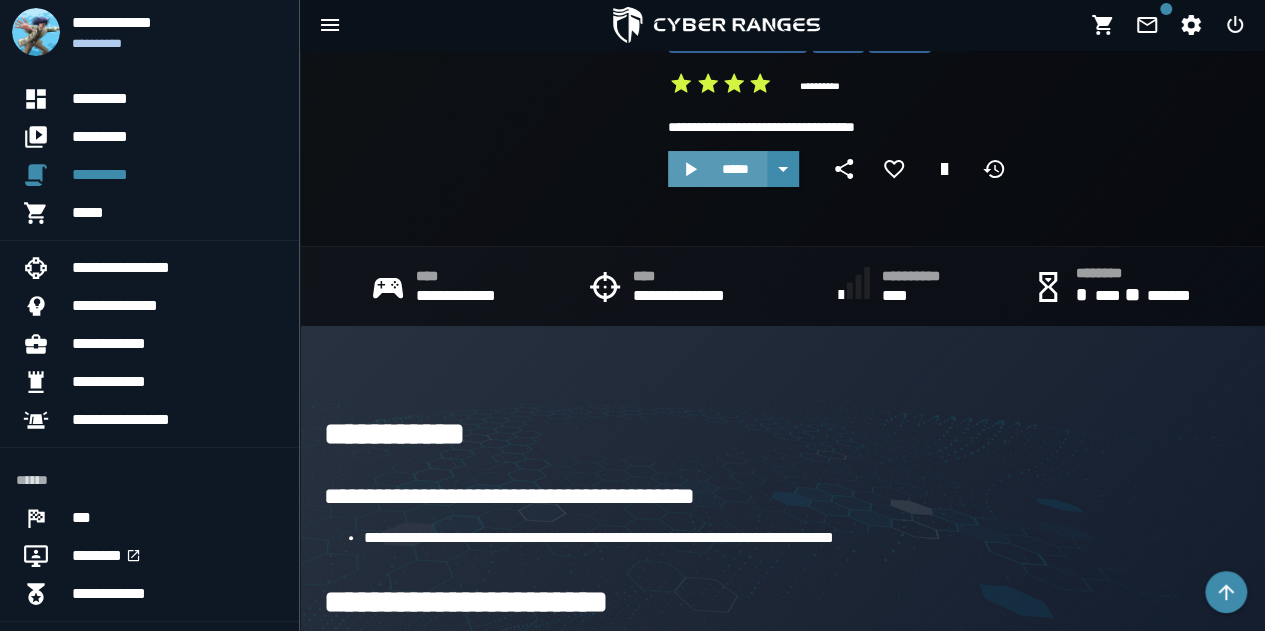 click 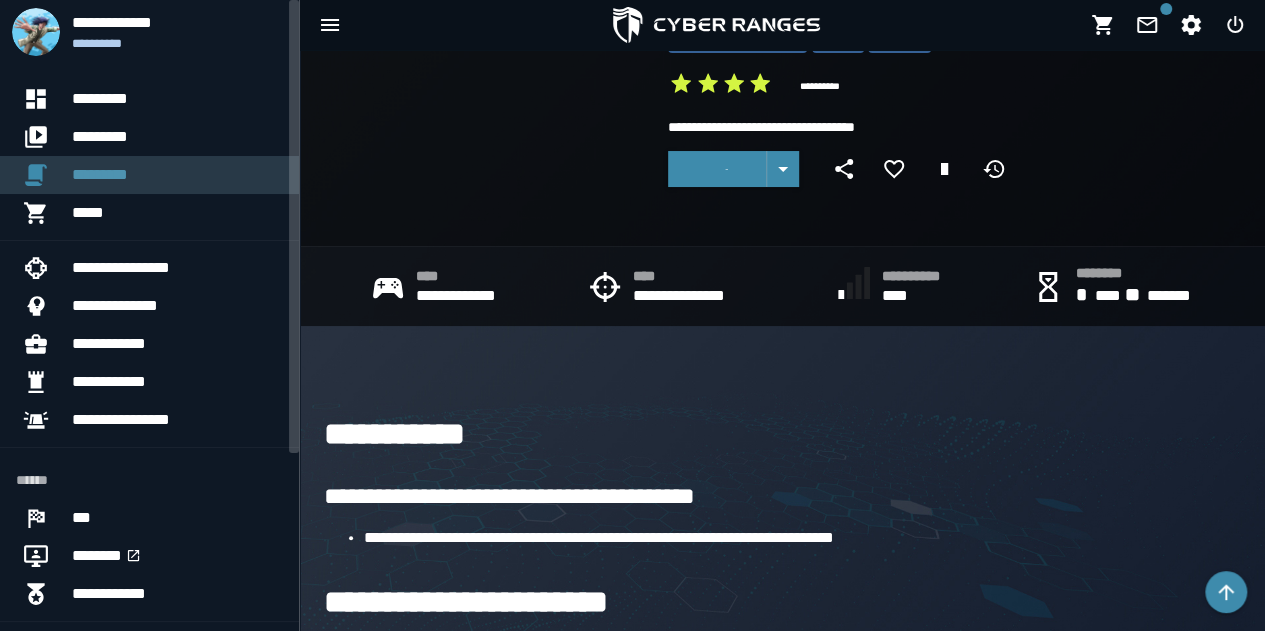 click on "*********" at bounding box center (177, 175) 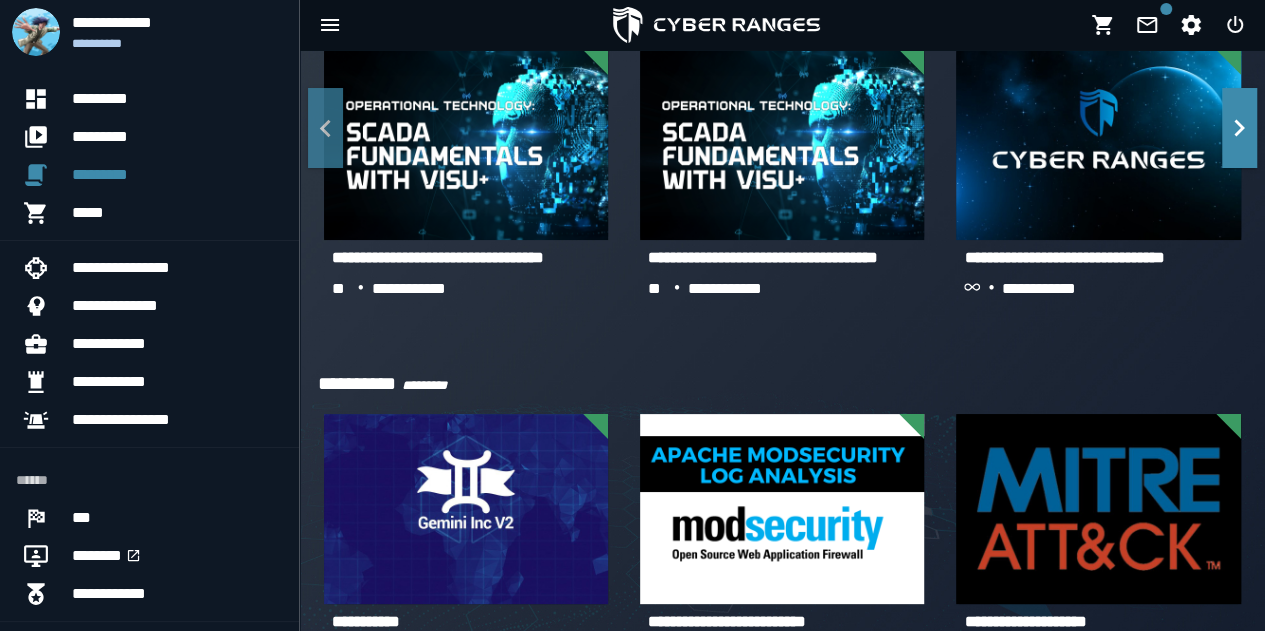 scroll, scrollTop: 600, scrollLeft: 0, axis: vertical 